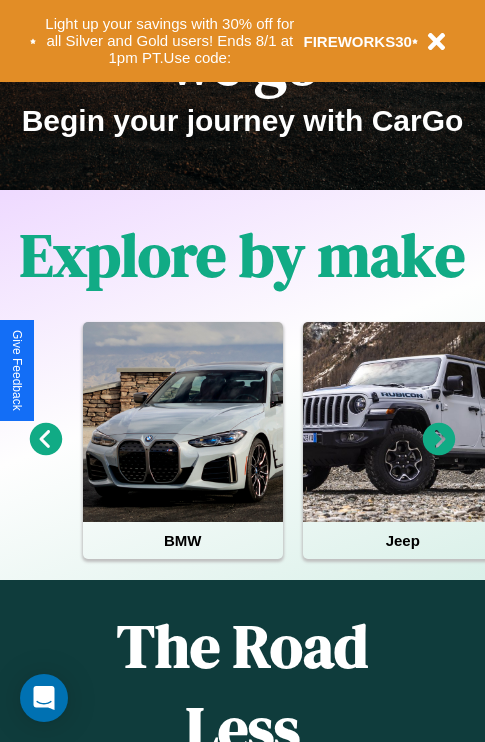 scroll, scrollTop: 308, scrollLeft: 0, axis: vertical 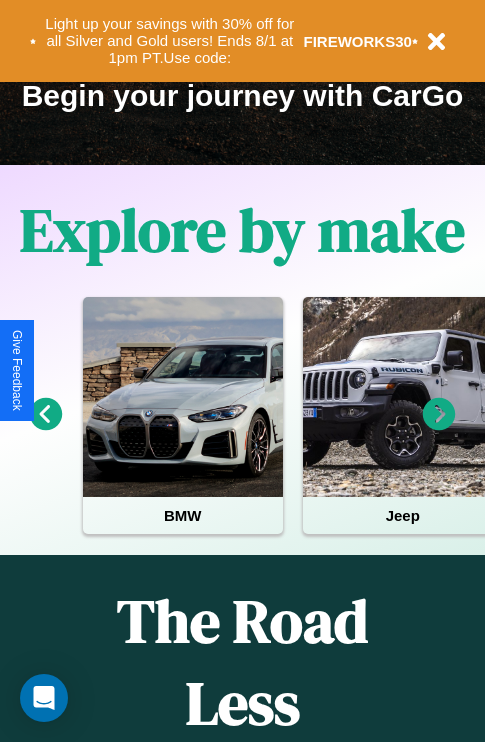 click 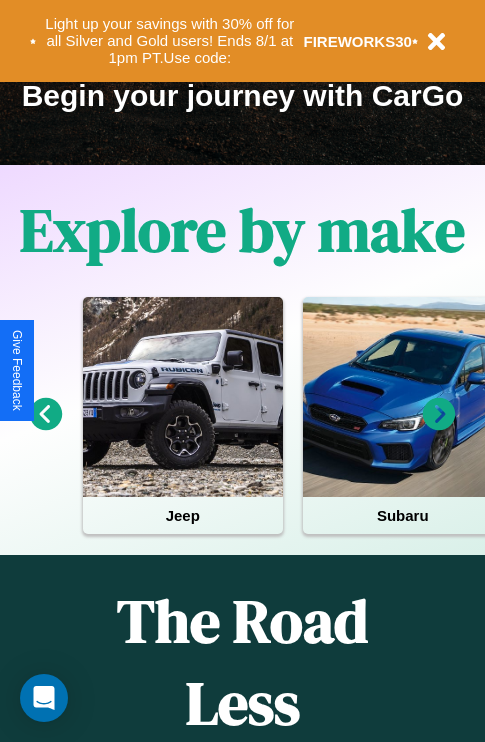 click 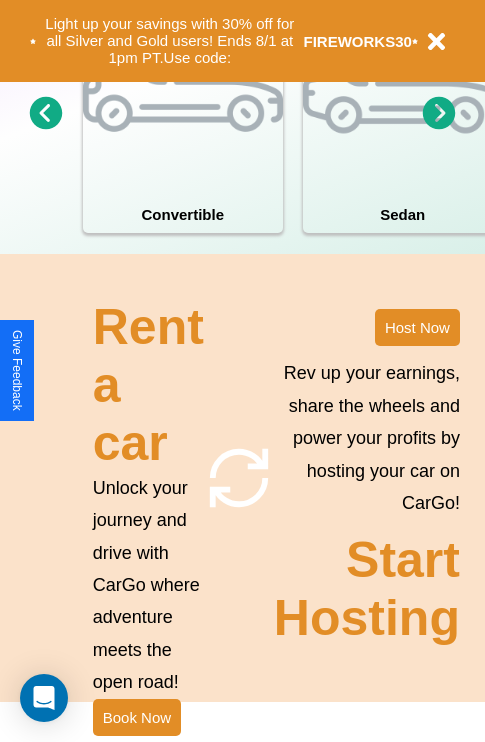 scroll, scrollTop: 1947, scrollLeft: 0, axis: vertical 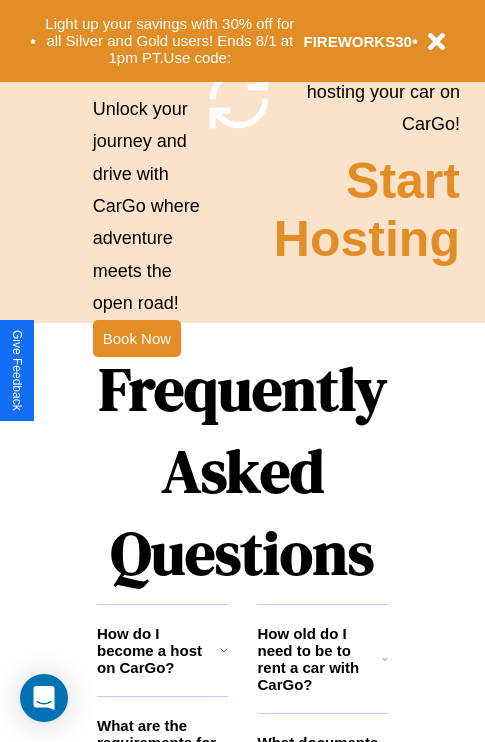 click on "Frequently Asked Questions" at bounding box center [242, 471] 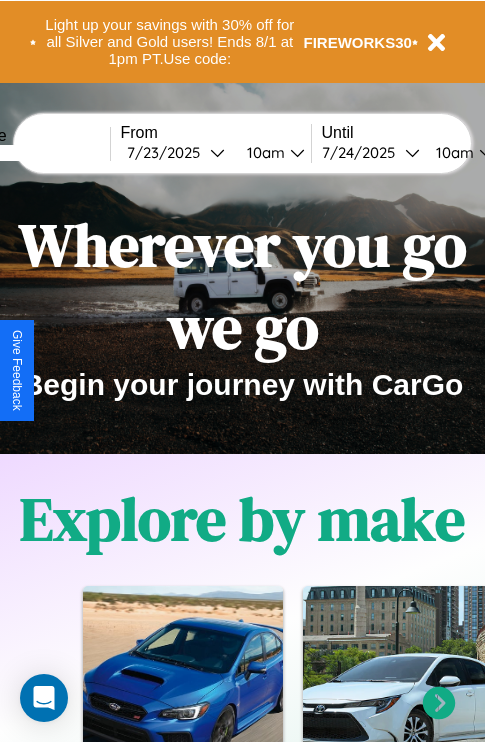 scroll, scrollTop: 0, scrollLeft: 0, axis: both 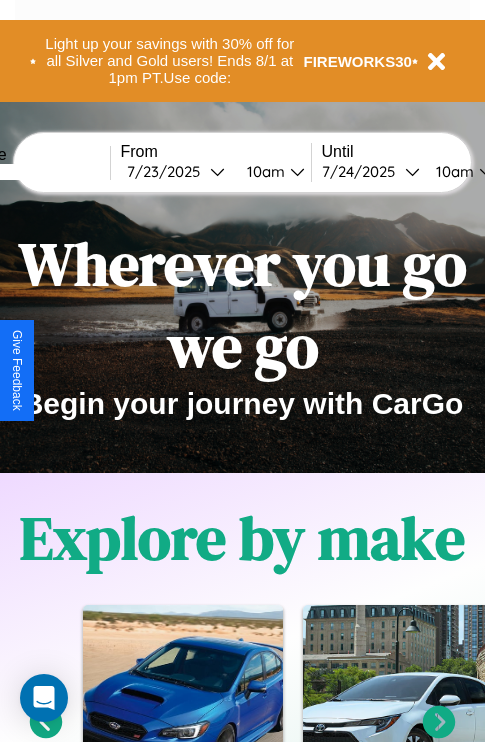 click at bounding box center (35, 172) 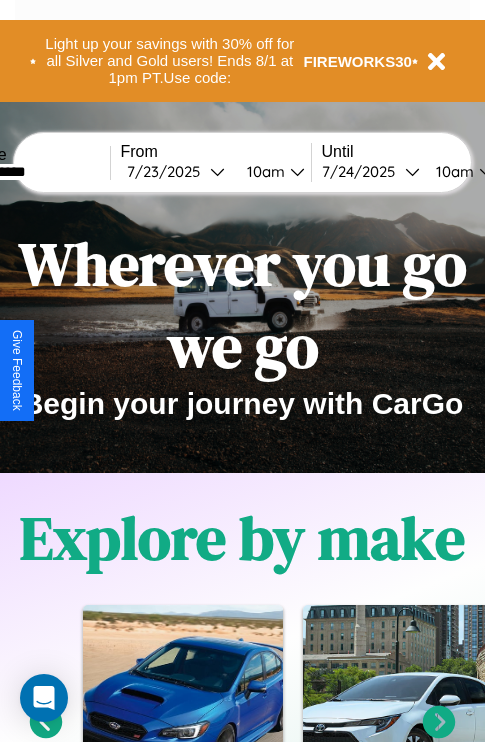 type on "**********" 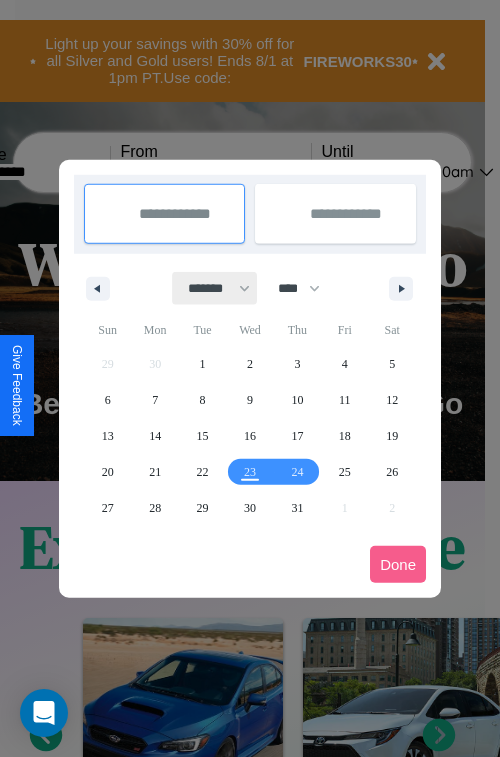 click on "******* ******** ***** ***** *** **** **** ****** ********* ******* ******** ********" at bounding box center (215, 288) 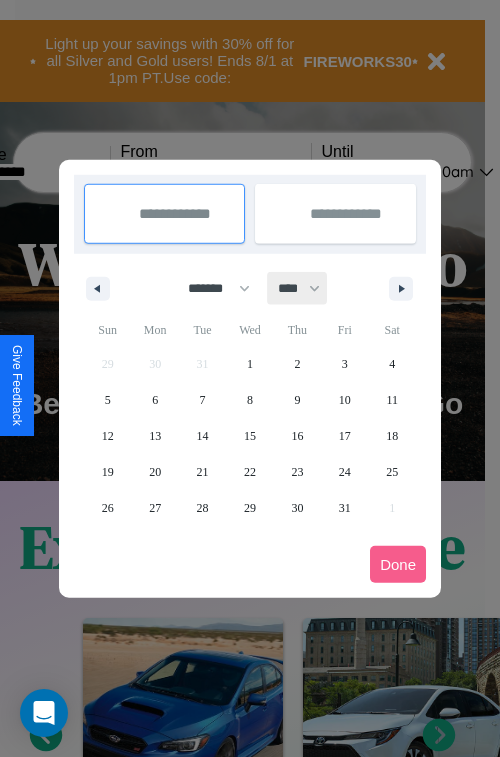click on "**** **** **** **** **** **** **** **** **** **** **** **** **** **** **** **** **** **** **** **** **** **** **** **** **** **** **** **** **** **** **** **** **** **** **** **** **** **** **** **** **** **** **** **** **** **** **** **** **** **** **** **** **** **** **** **** **** **** **** **** **** **** **** **** **** **** **** **** **** **** **** **** **** **** **** **** **** **** **** **** **** **** **** **** **** **** **** **** **** **** **** **** **** **** **** **** **** **** **** **** **** **** **** **** **** **** **** **** **** **** **** **** **** **** **** **** **** **** **** **** ****" at bounding box center [298, 288] 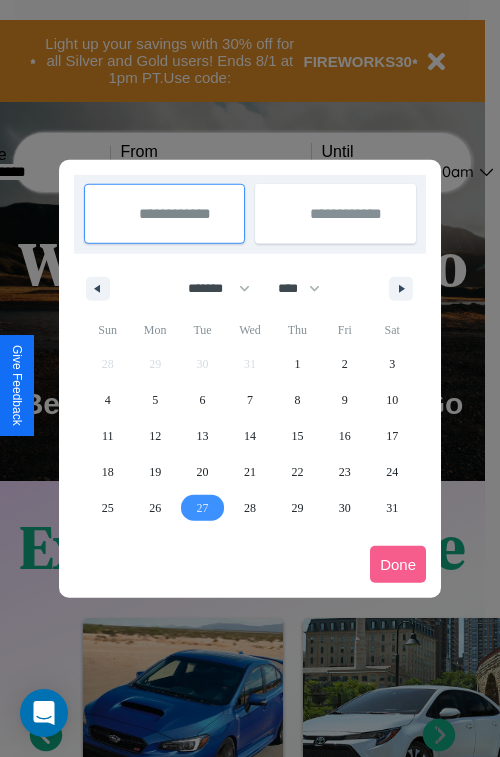 click on "27" at bounding box center (203, 508) 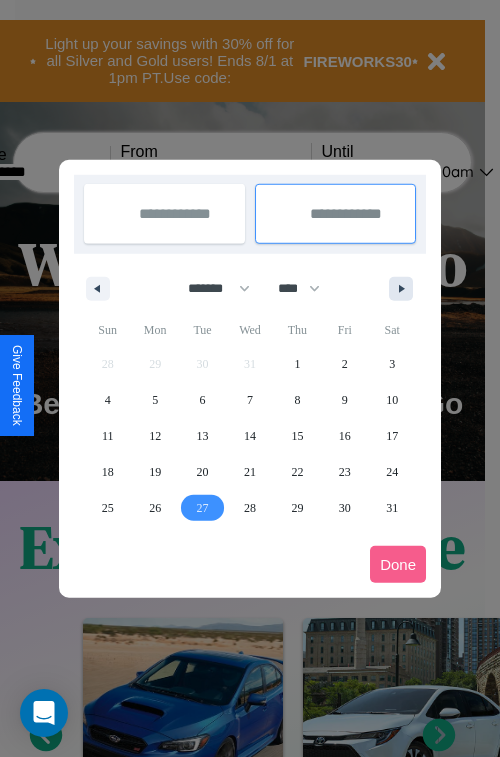 click at bounding box center (405, 289) 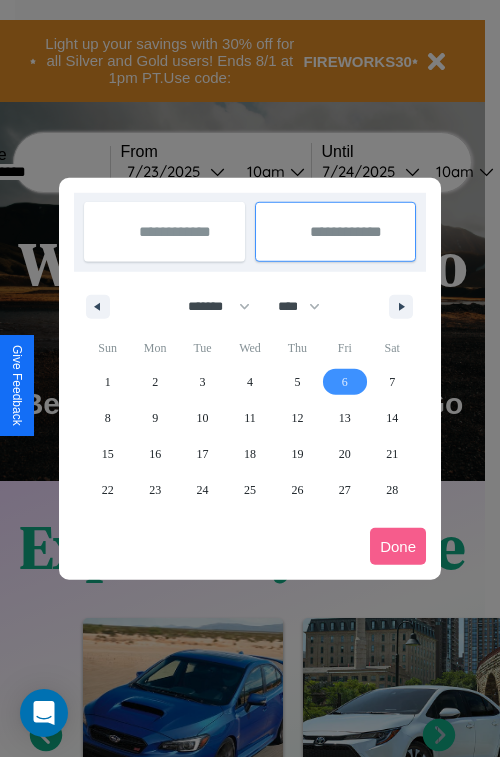 click on "6" at bounding box center (345, 382) 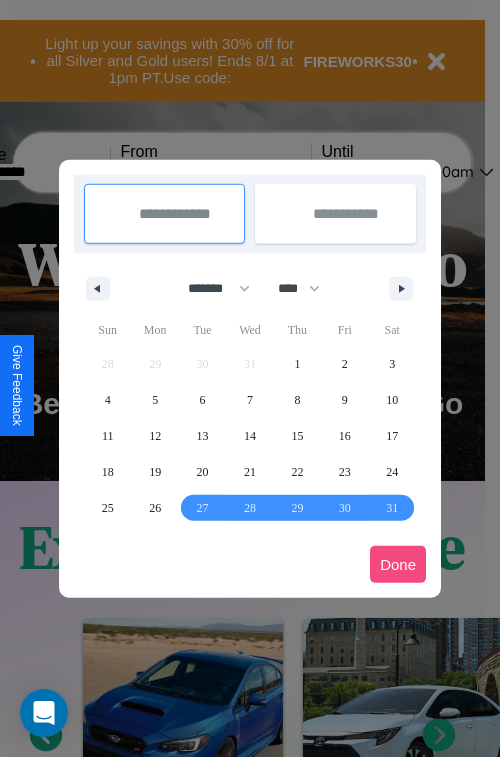 click on "Done" at bounding box center (398, 564) 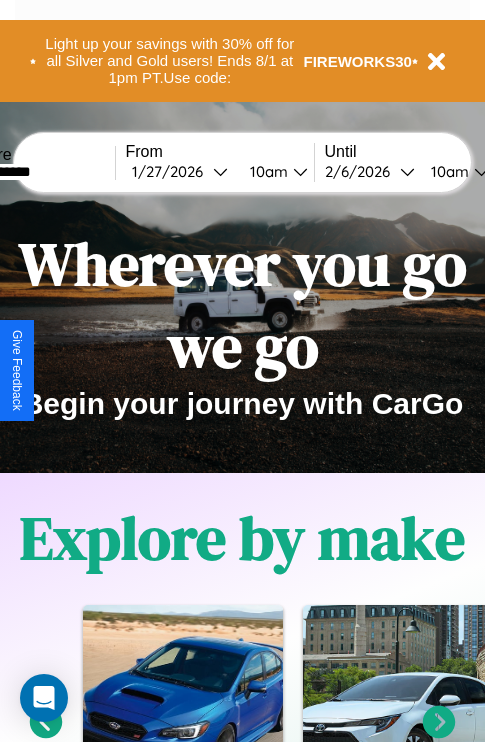 click on "10am" at bounding box center (266, 171) 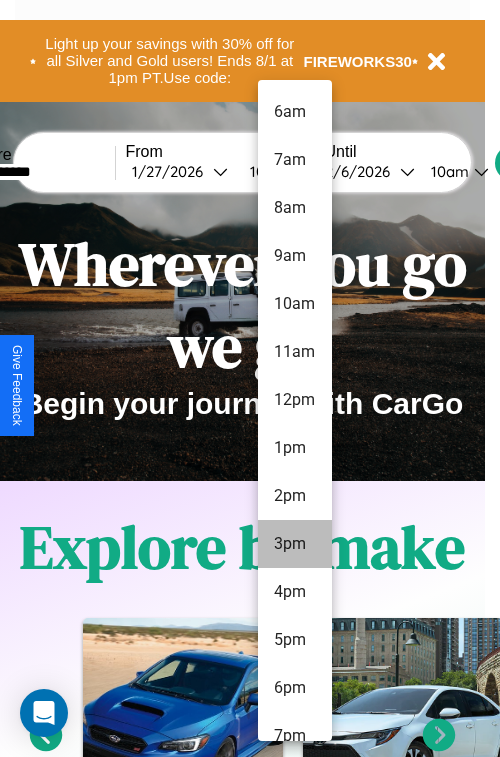 click on "3pm" at bounding box center [295, 544] 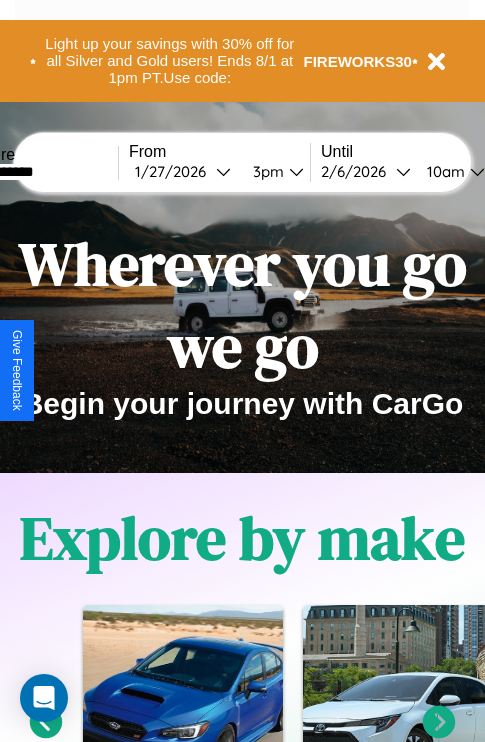 click on "10am" at bounding box center [443, 171] 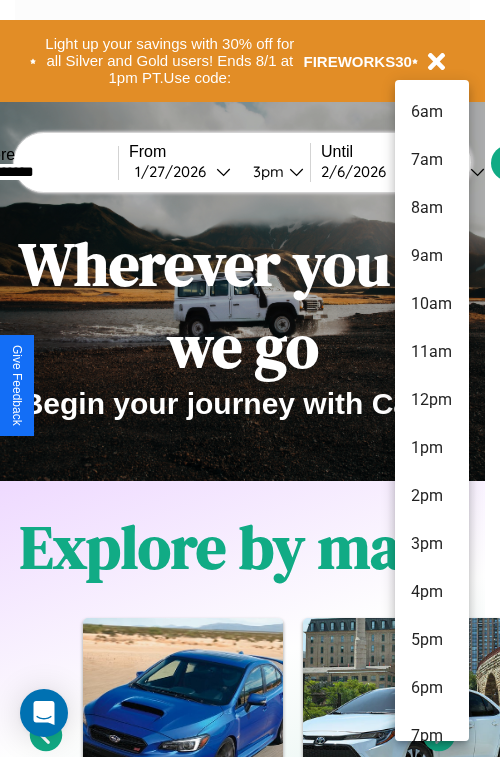 click on "3pm" at bounding box center (432, 544) 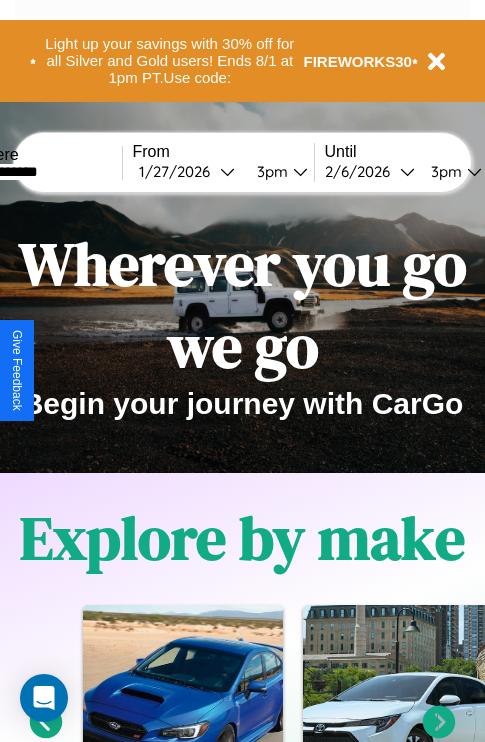 scroll, scrollTop: 0, scrollLeft: 64, axis: horizontal 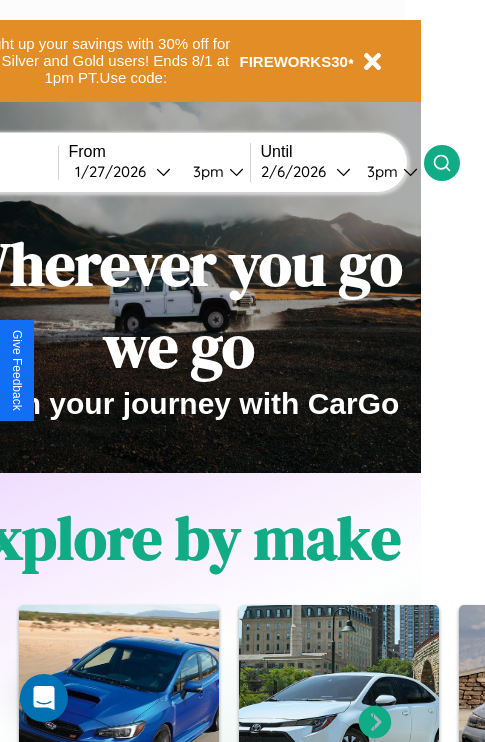 click 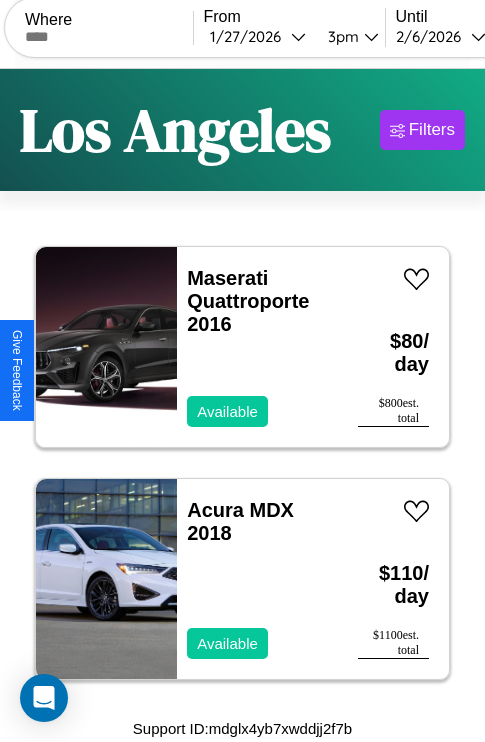 scroll, scrollTop: 0, scrollLeft: 0, axis: both 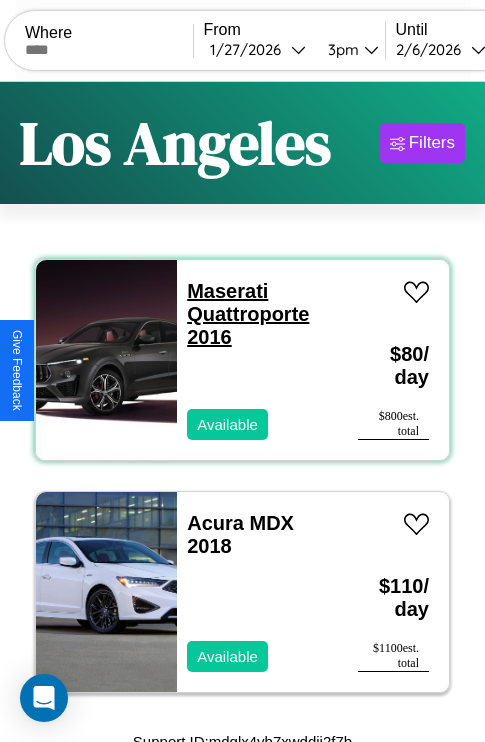 click on "Maserati   Quattroporte   2016" at bounding box center [248, 314] 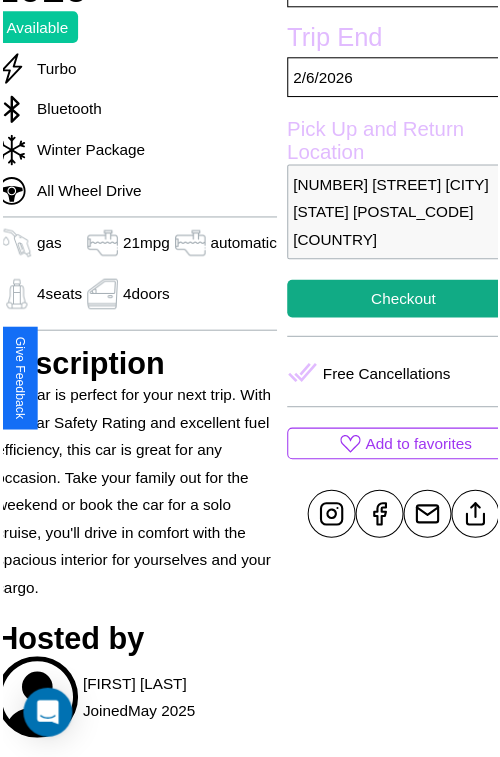 scroll, scrollTop: 638, scrollLeft: 84, axis: both 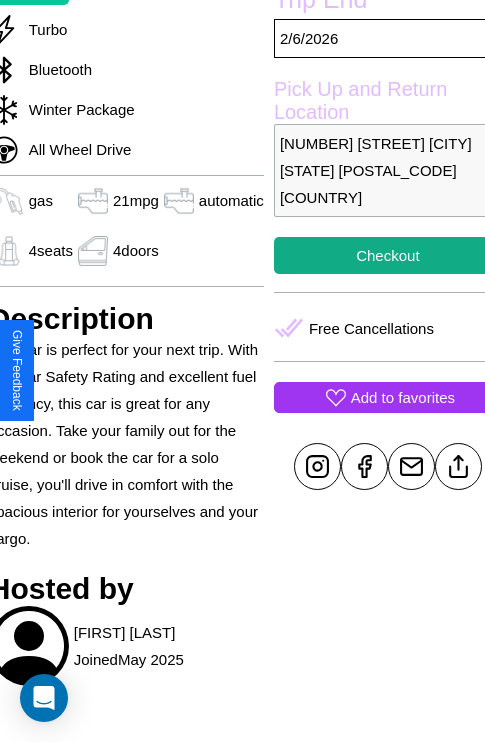 click on "Add to favorites" at bounding box center [403, 397] 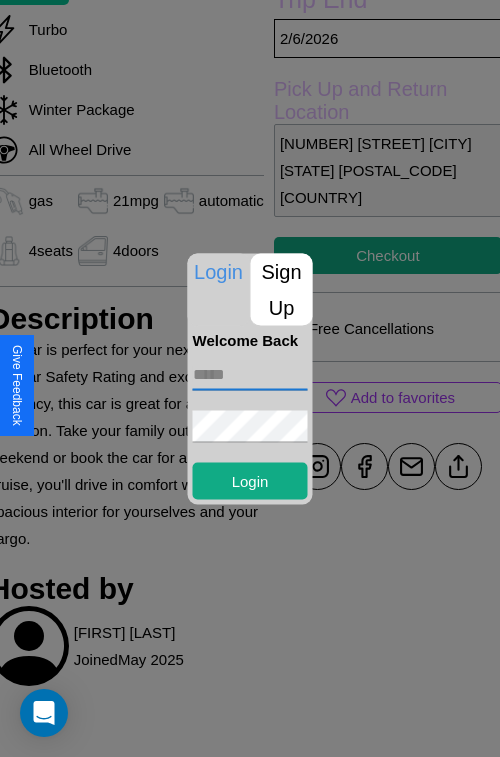 click at bounding box center [250, 374] 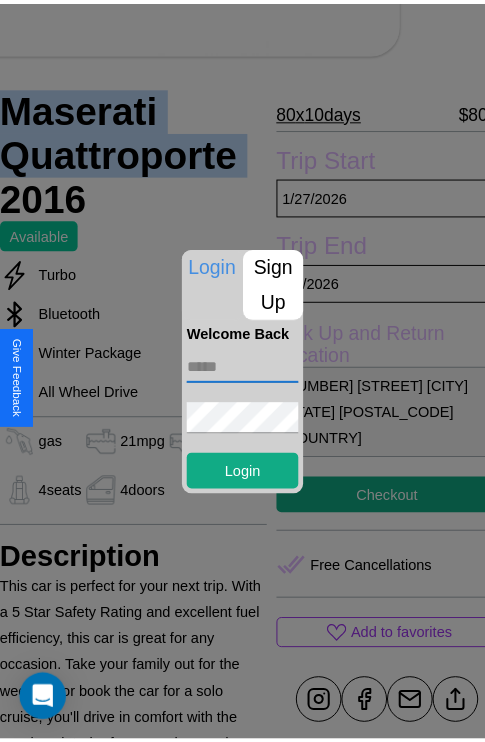 scroll, scrollTop: 488, scrollLeft: 73, axis: both 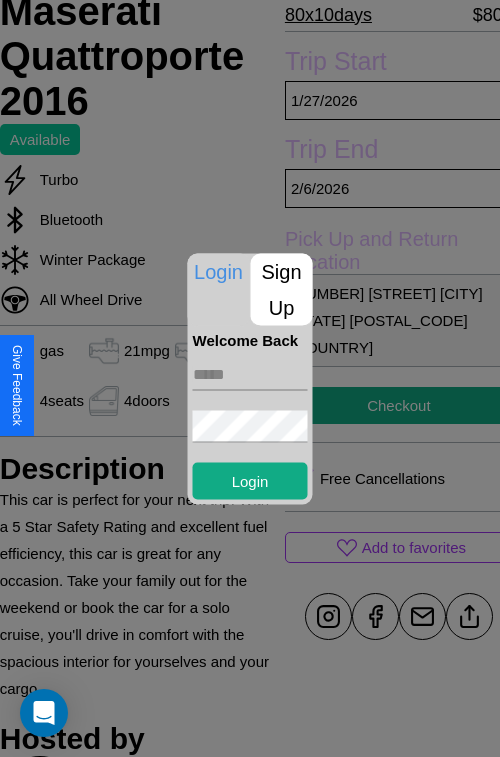 click at bounding box center (250, 378) 